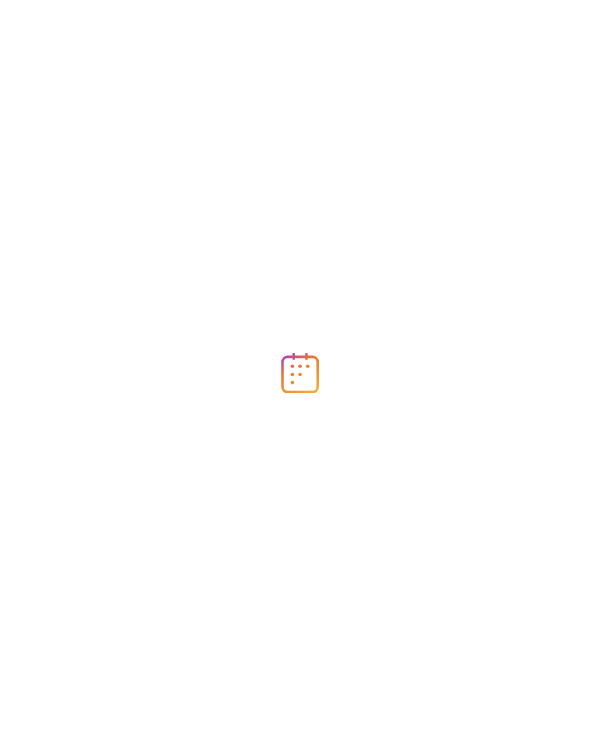 scroll, scrollTop: 0, scrollLeft: 0, axis: both 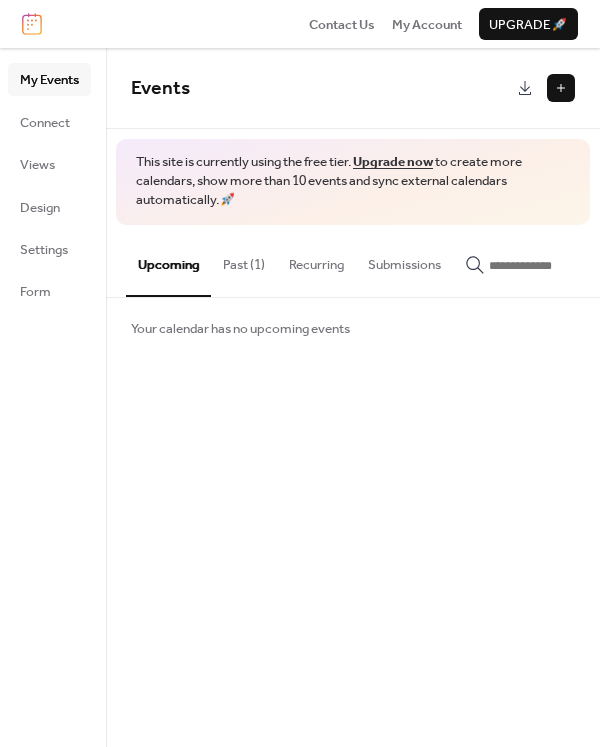 click on "Past (1)" at bounding box center (244, 260) 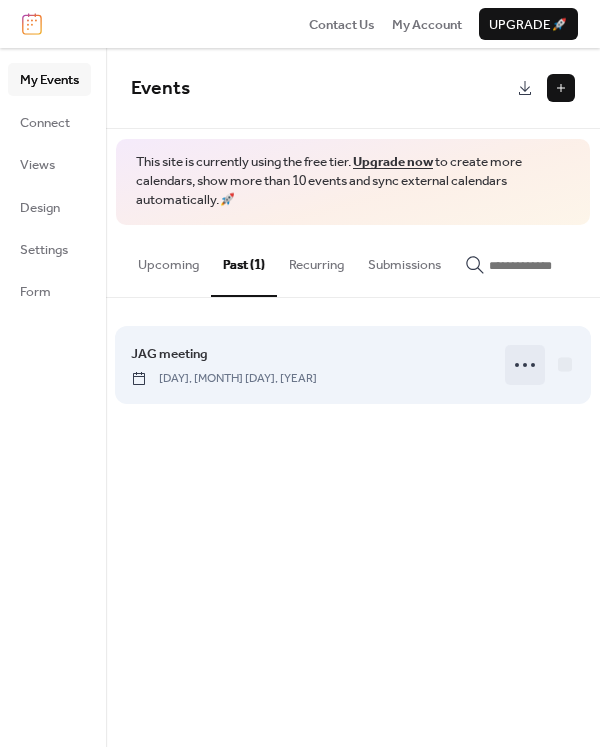 click 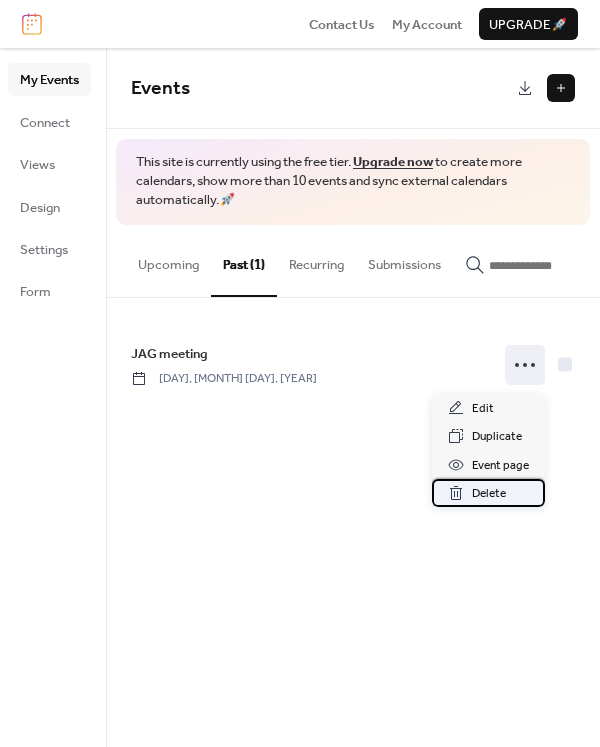 click on "Delete" at bounding box center [489, 494] 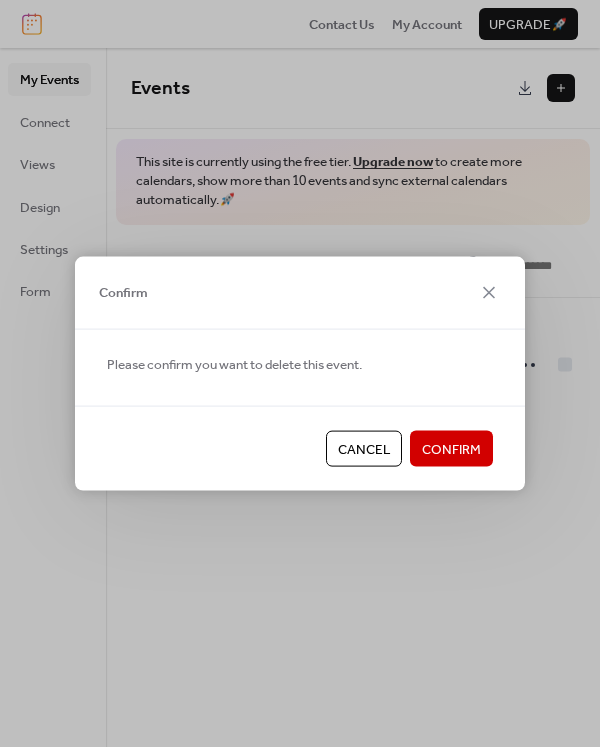click on "Confirm" at bounding box center [451, 450] 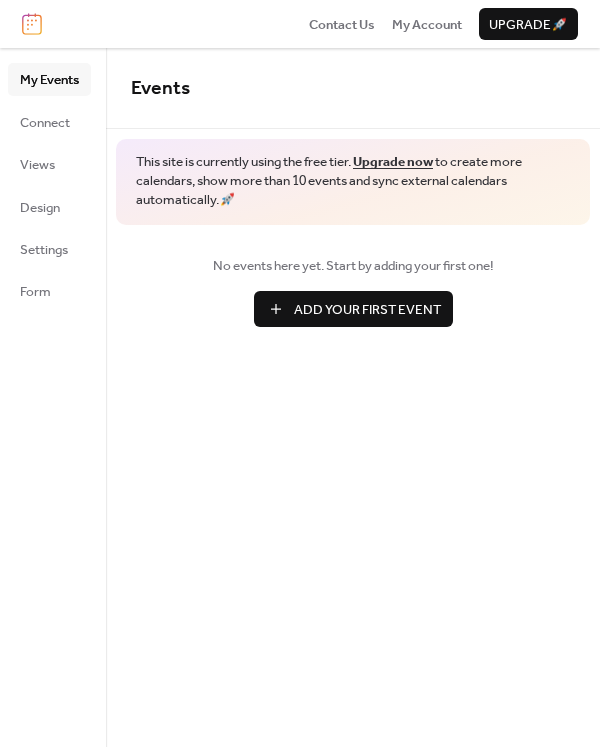 click on "My Events" at bounding box center (49, 80) 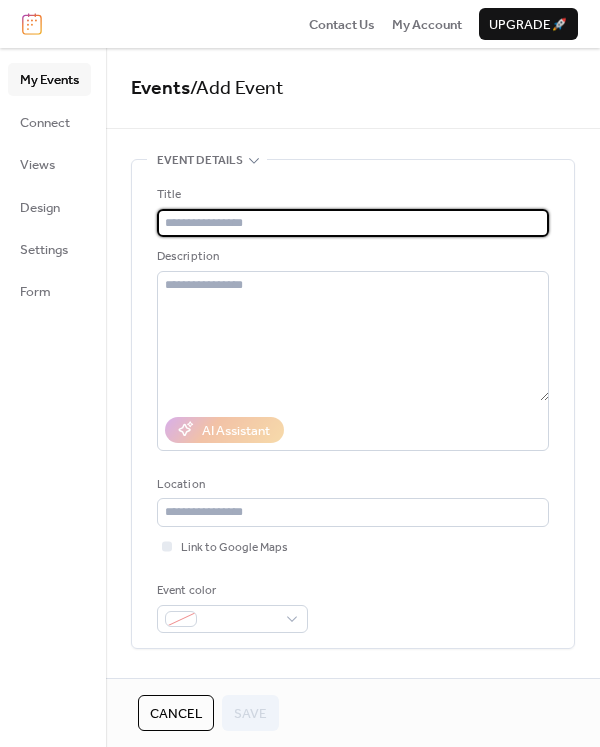 click at bounding box center (353, 223) 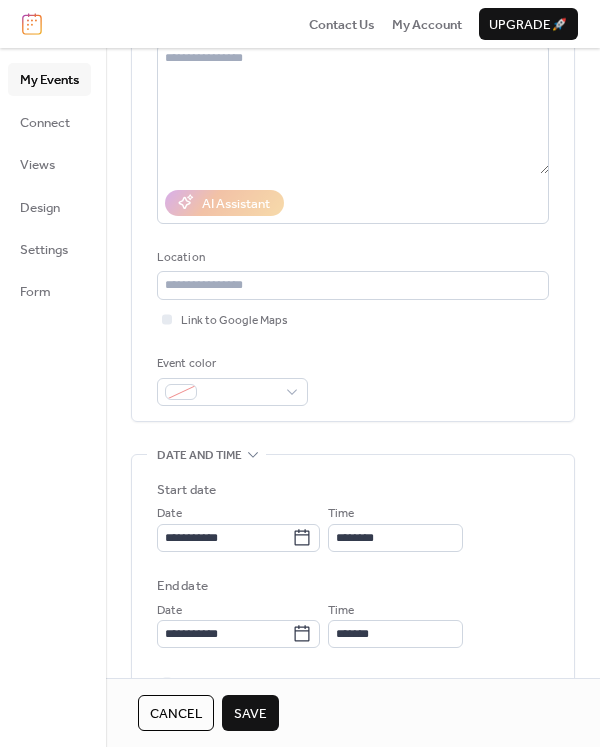scroll, scrollTop: 250, scrollLeft: 0, axis: vertical 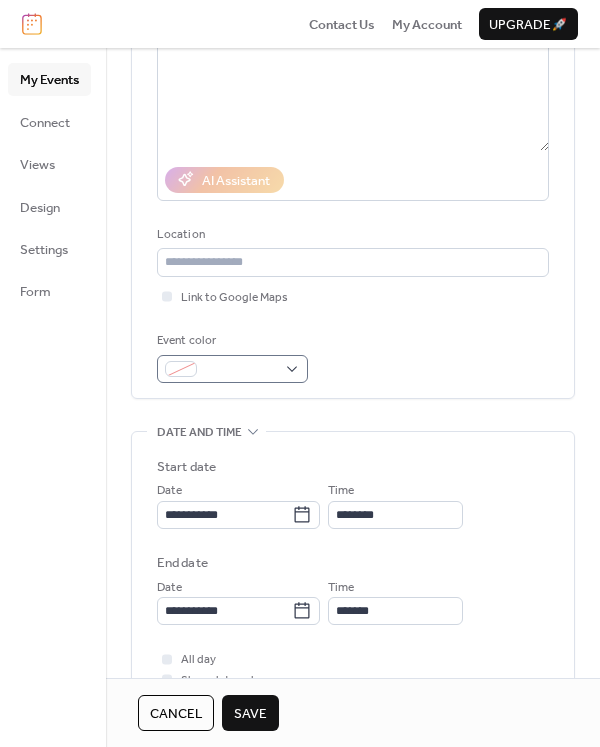 type on "**********" 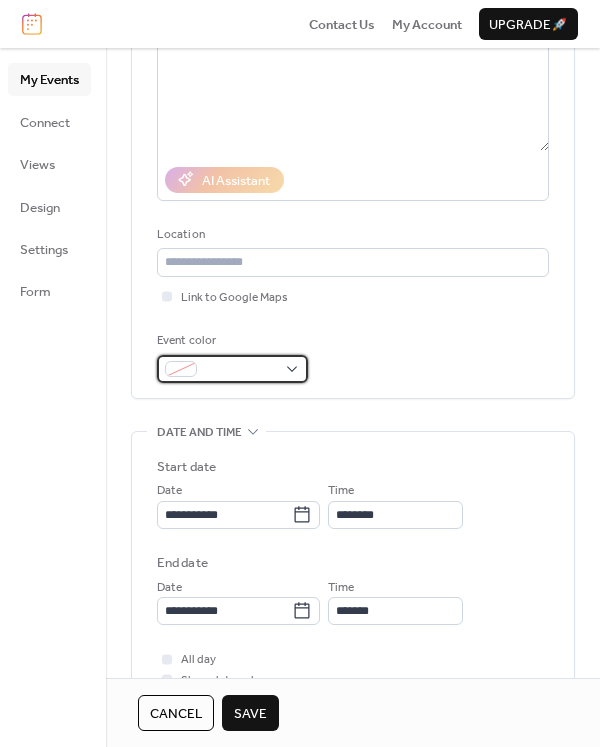 click at bounding box center (232, 369) 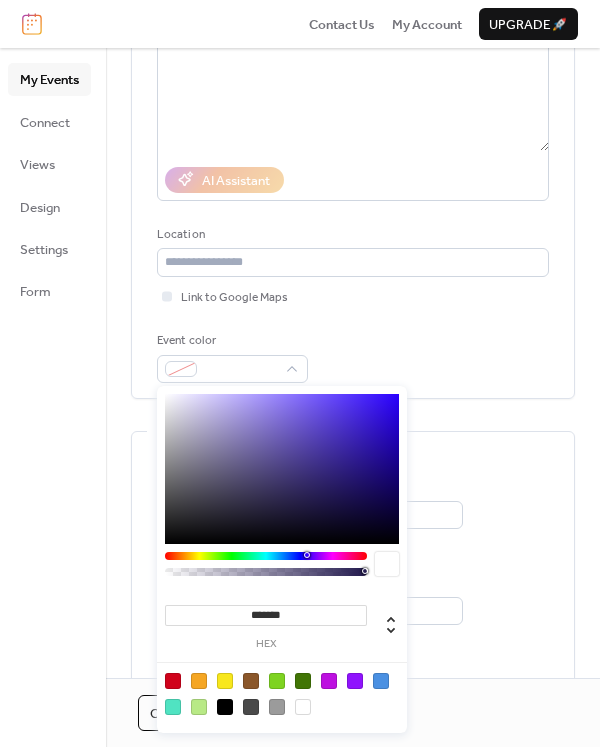 click at bounding box center [199, 681] 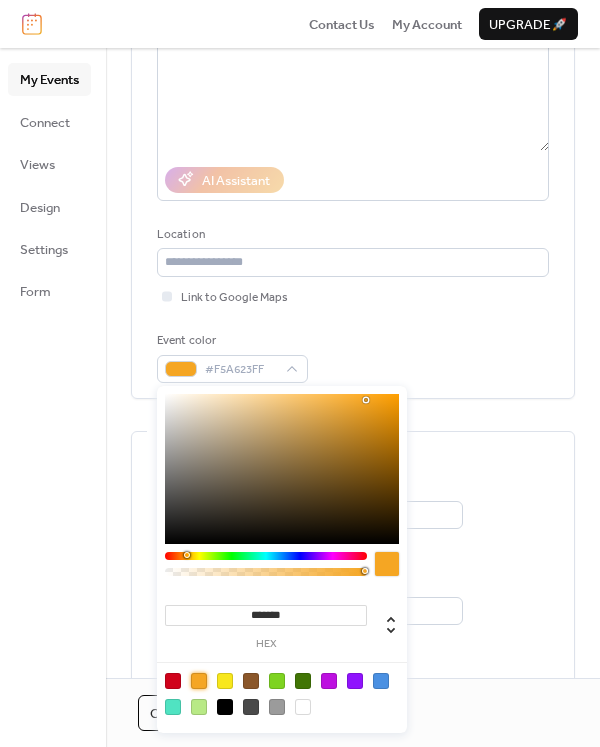 click on "Start date" at bounding box center (353, 467) 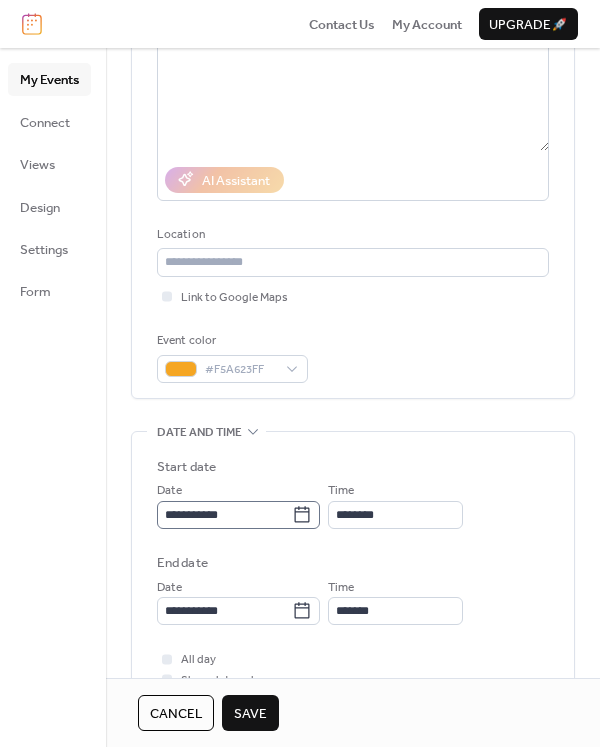 click 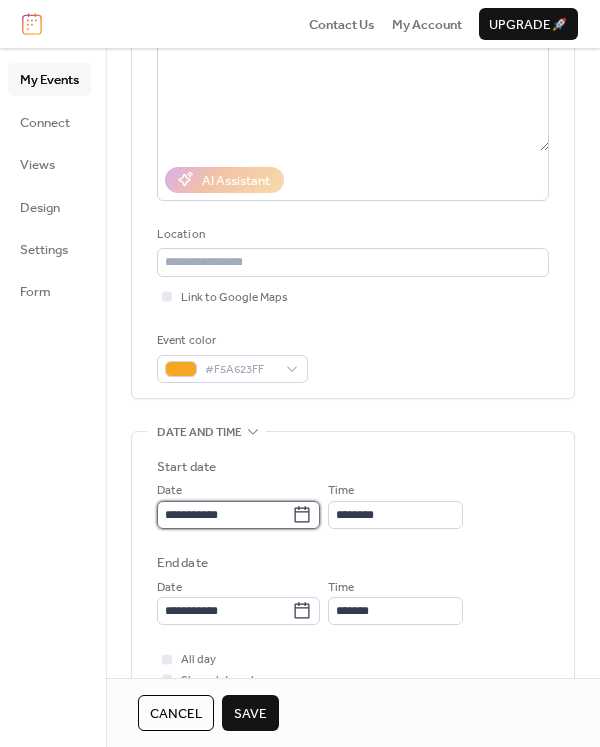 click on "**********" at bounding box center (224, 515) 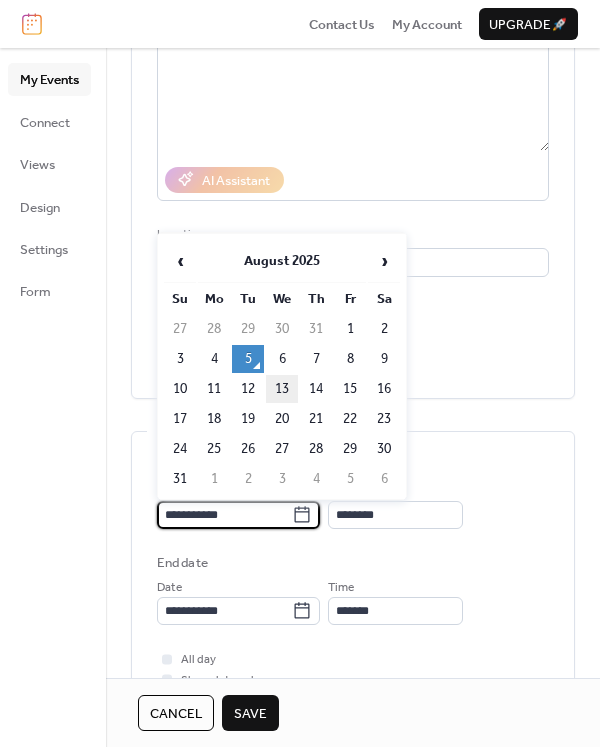 click on "13" at bounding box center (282, 389) 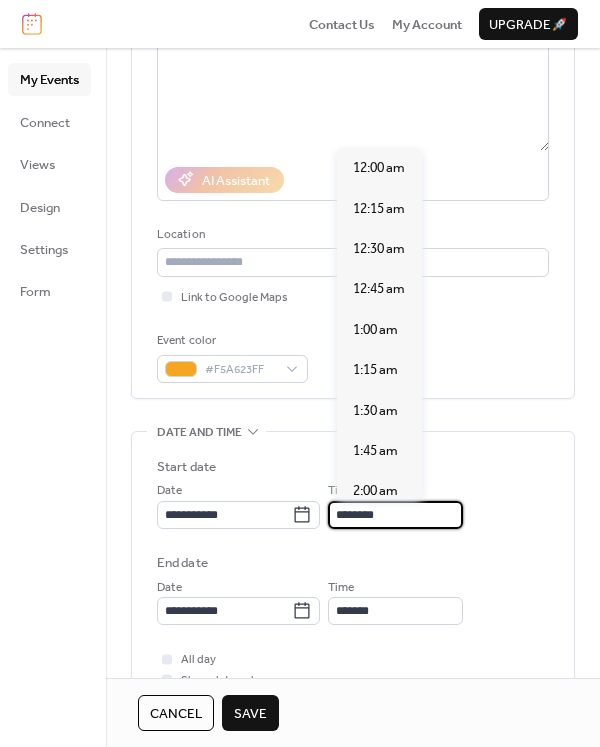 click on "********" at bounding box center (395, 515) 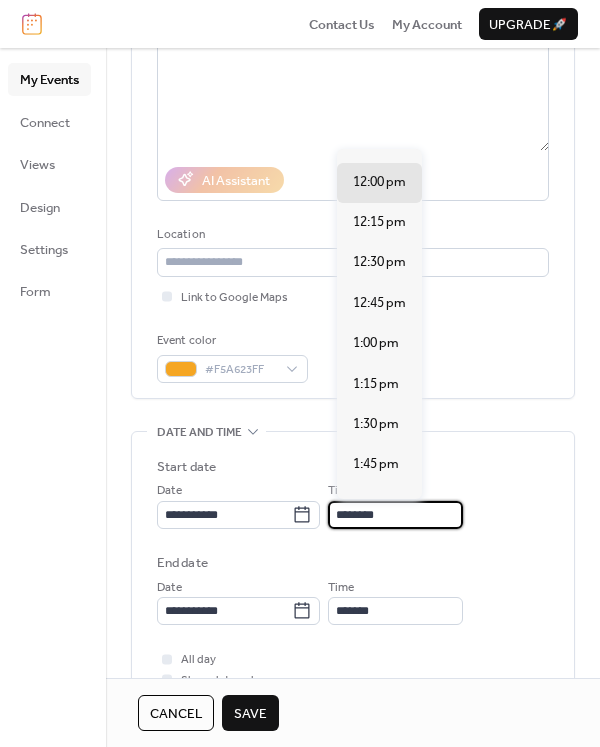 click on "**********" at bounding box center (353, 545) 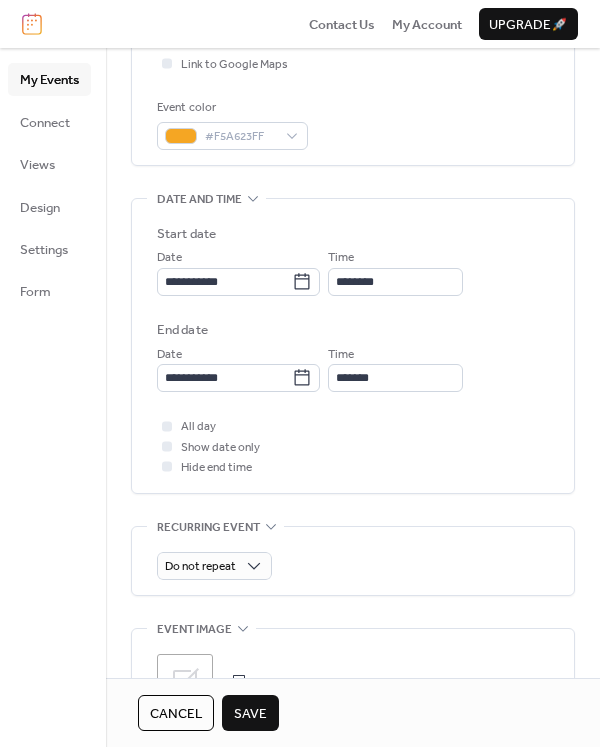 scroll, scrollTop: 500, scrollLeft: 0, axis: vertical 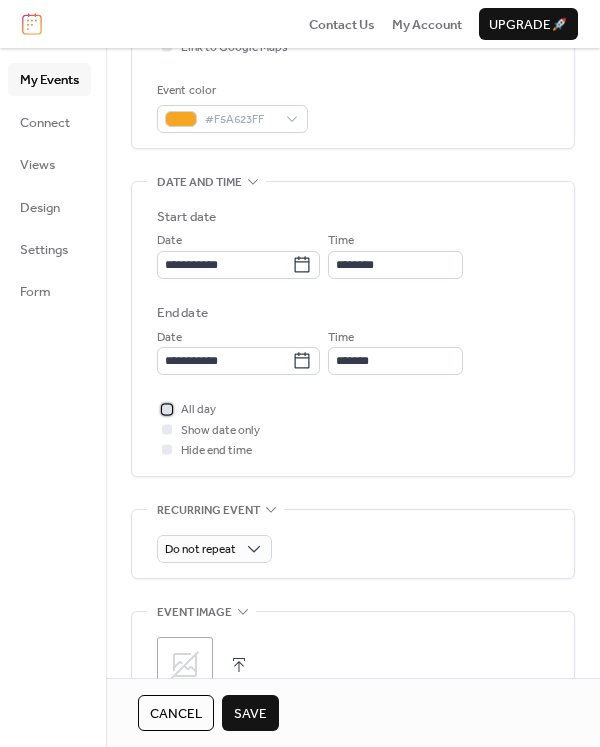 click at bounding box center [167, 409] 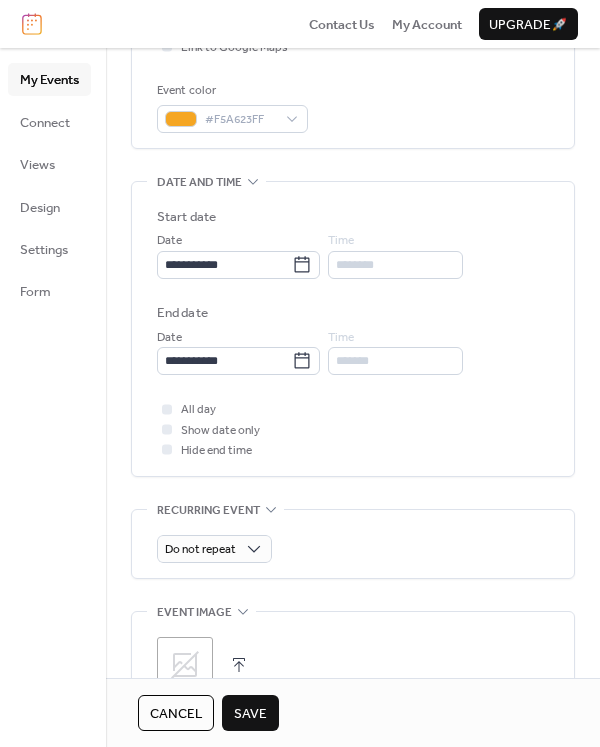 click on "Save" at bounding box center [250, 714] 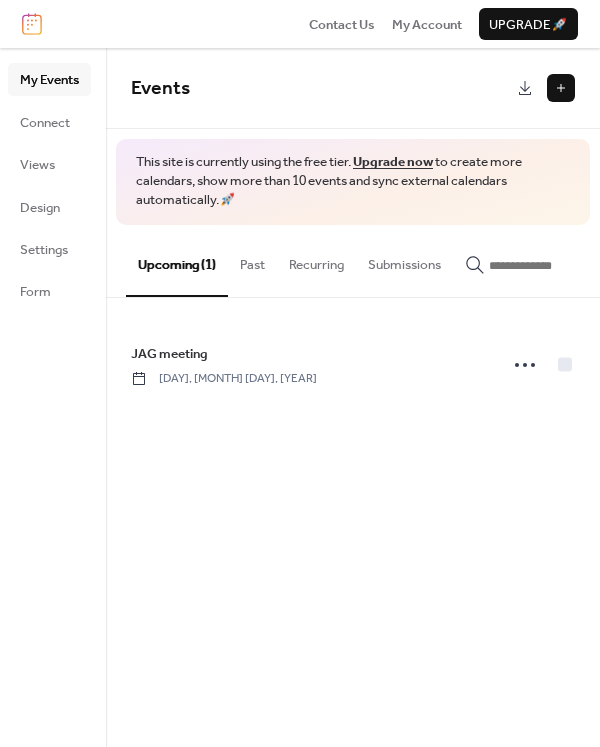 click at bounding box center [561, 88] 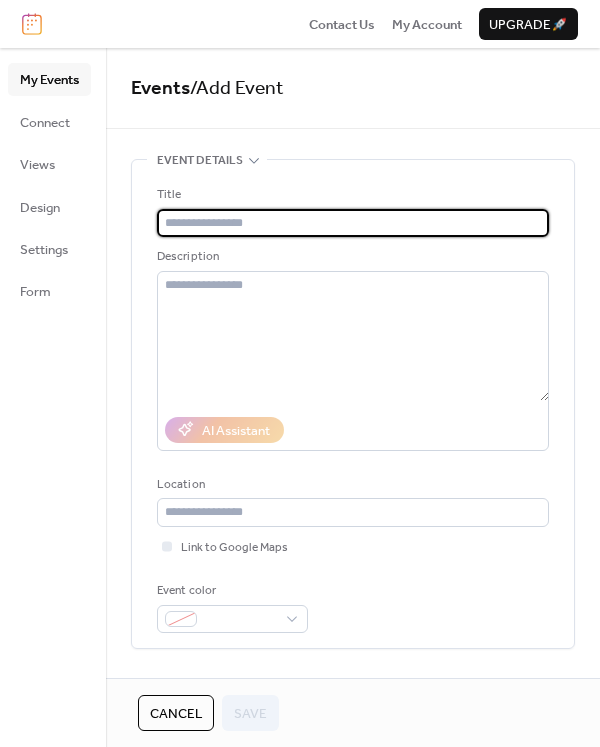 click at bounding box center (353, 223) 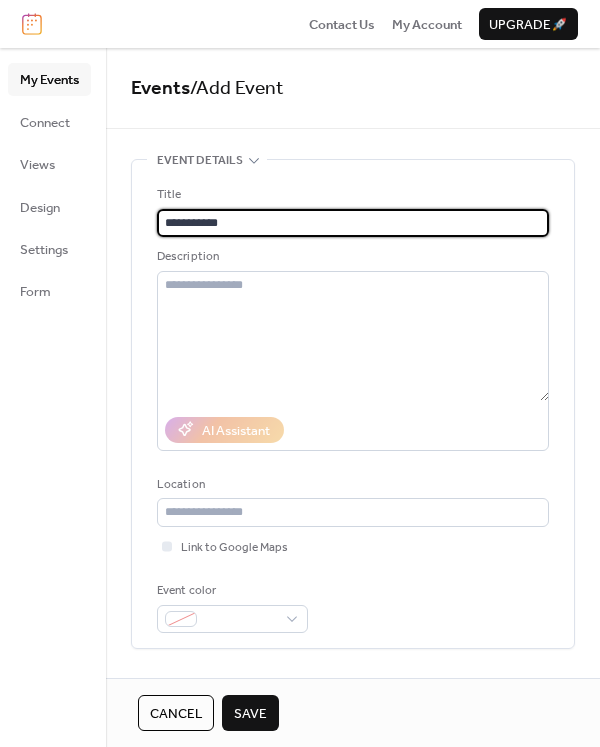 scroll, scrollTop: 375, scrollLeft: 0, axis: vertical 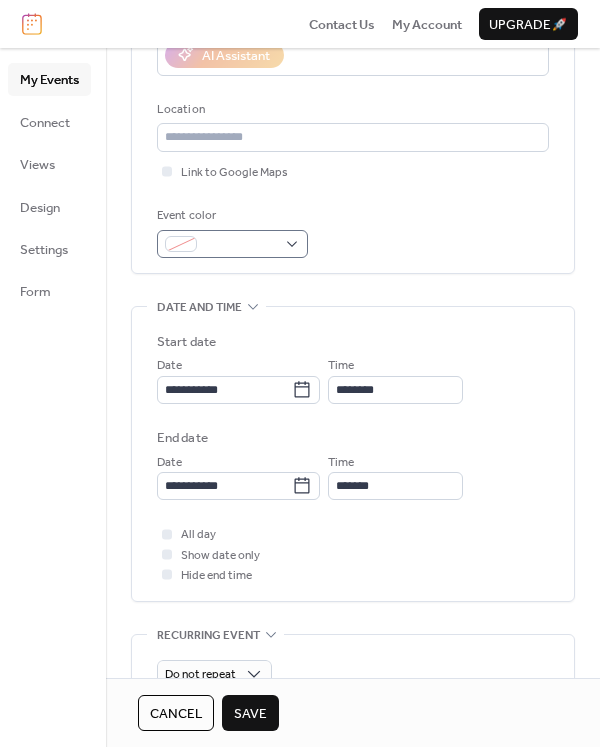 type on "**********" 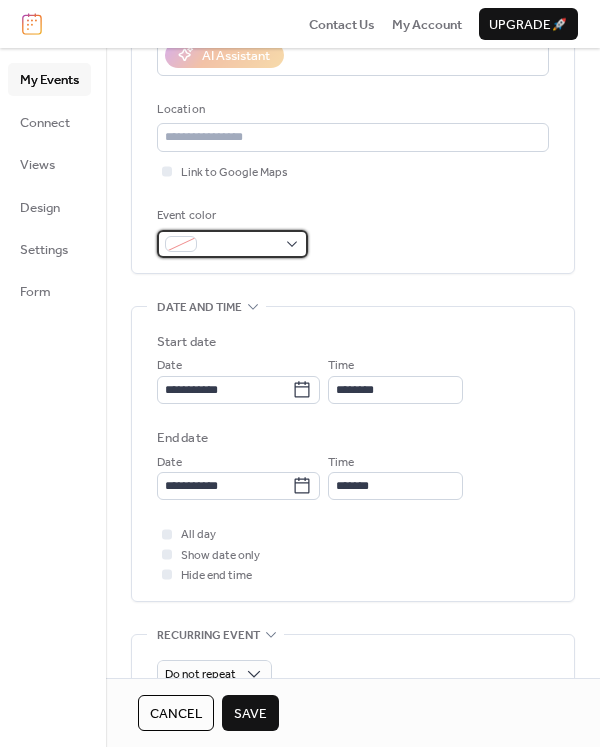 click at bounding box center (240, 245) 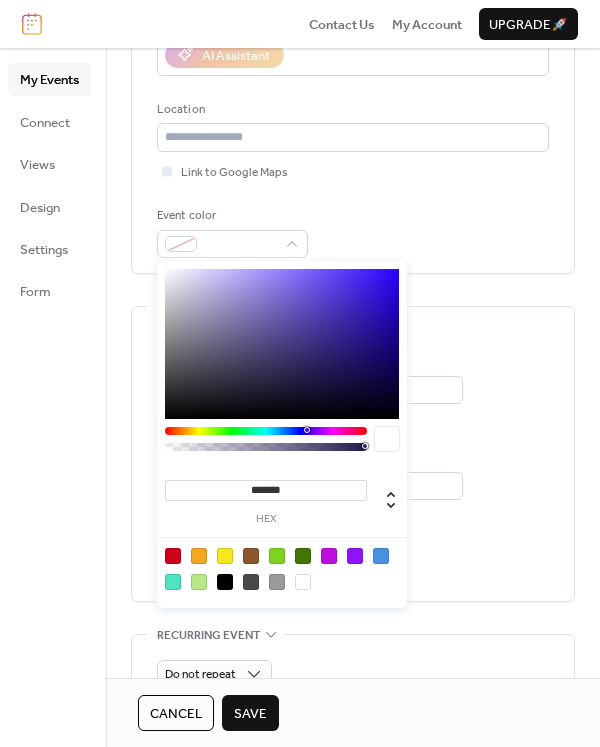 drag, startPoint x: 194, startPoint y: 556, endPoint x: 205, endPoint y: 551, distance: 12.083046 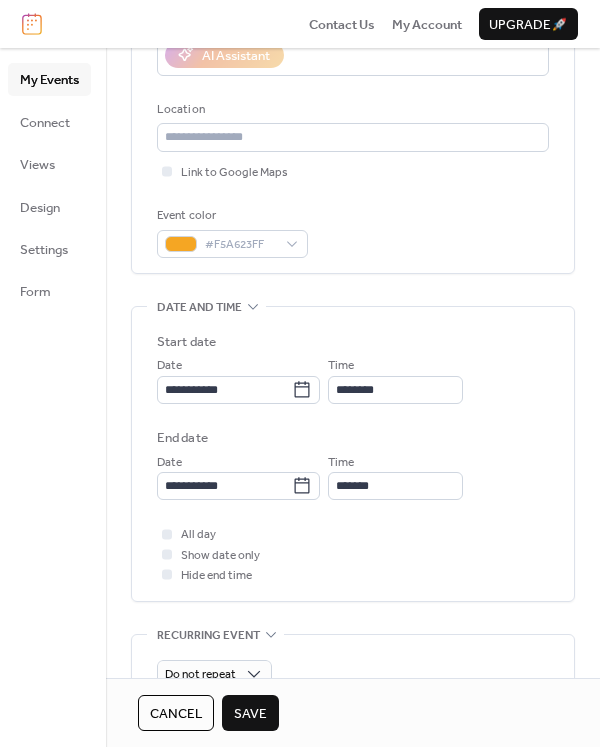 click on "**********" at bounding box center (353, 454) 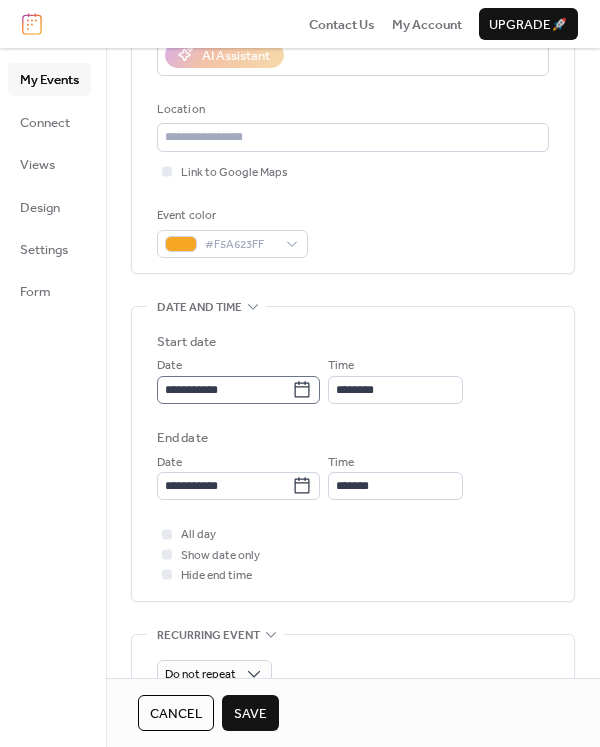 click 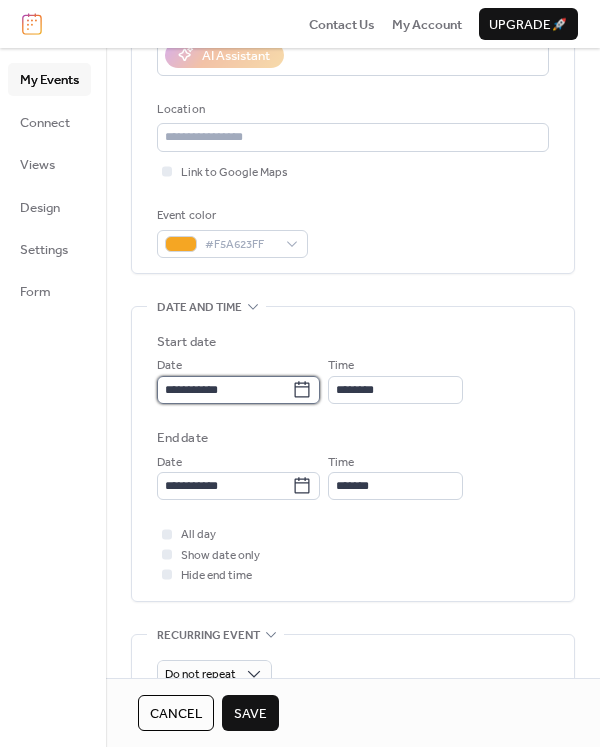 click on "**********" at bounding box center [224, 390] 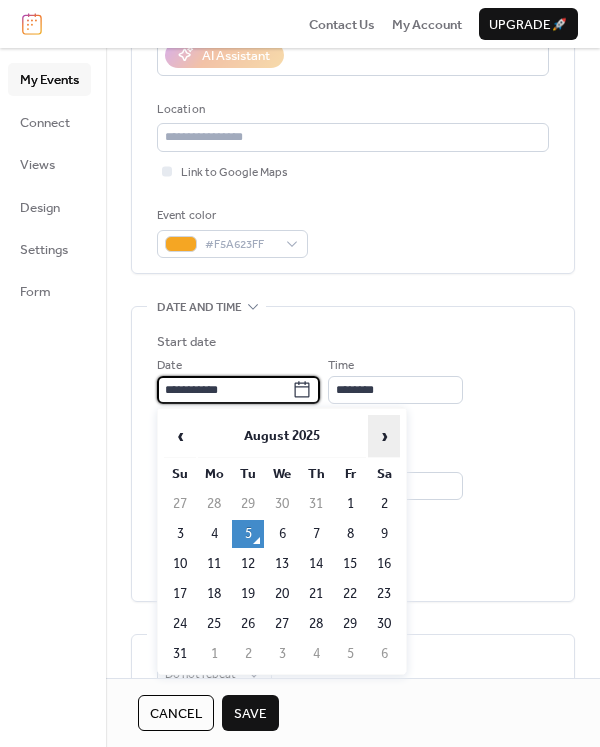 click on "›" at bounding box center [384, 436] 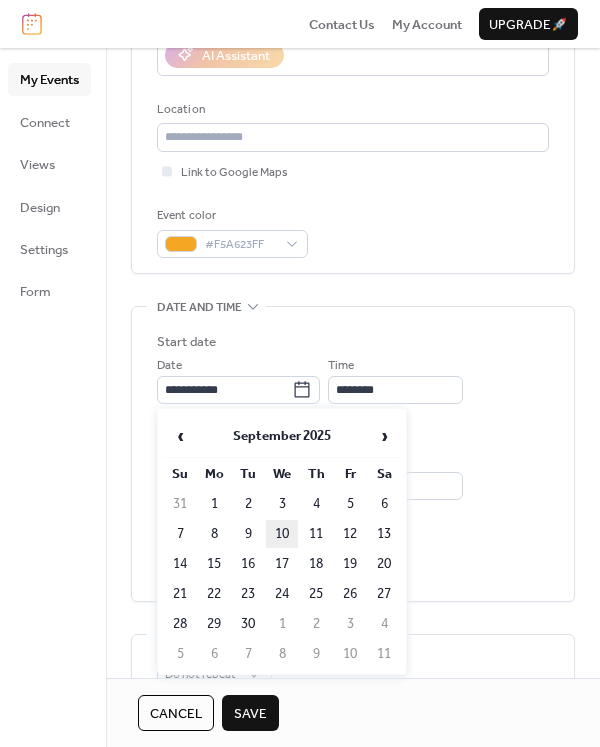 click on "10" at bounding box center [282, 534] 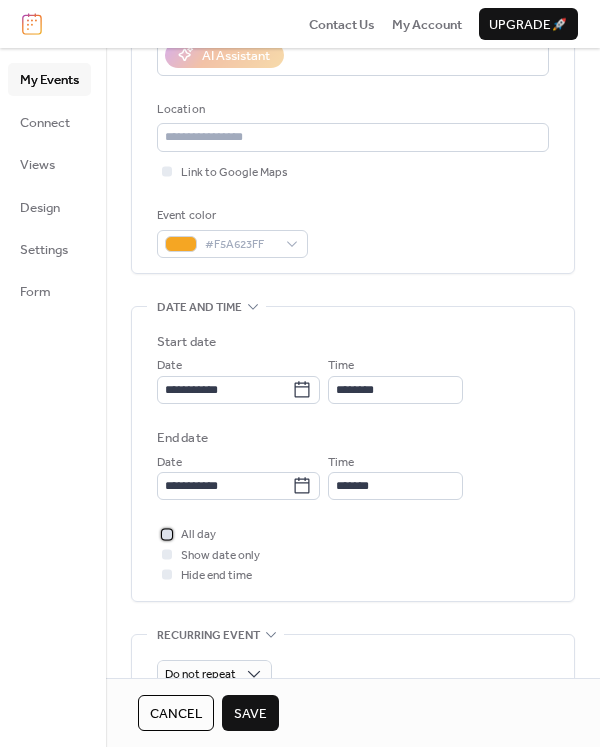 click at bounding box center (167, 534) 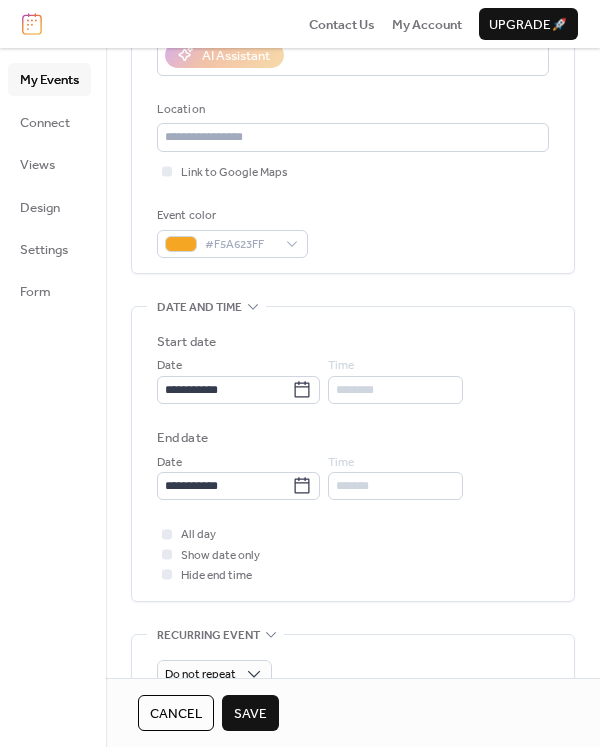 click on "Save" at bounding box center [250, 714] 